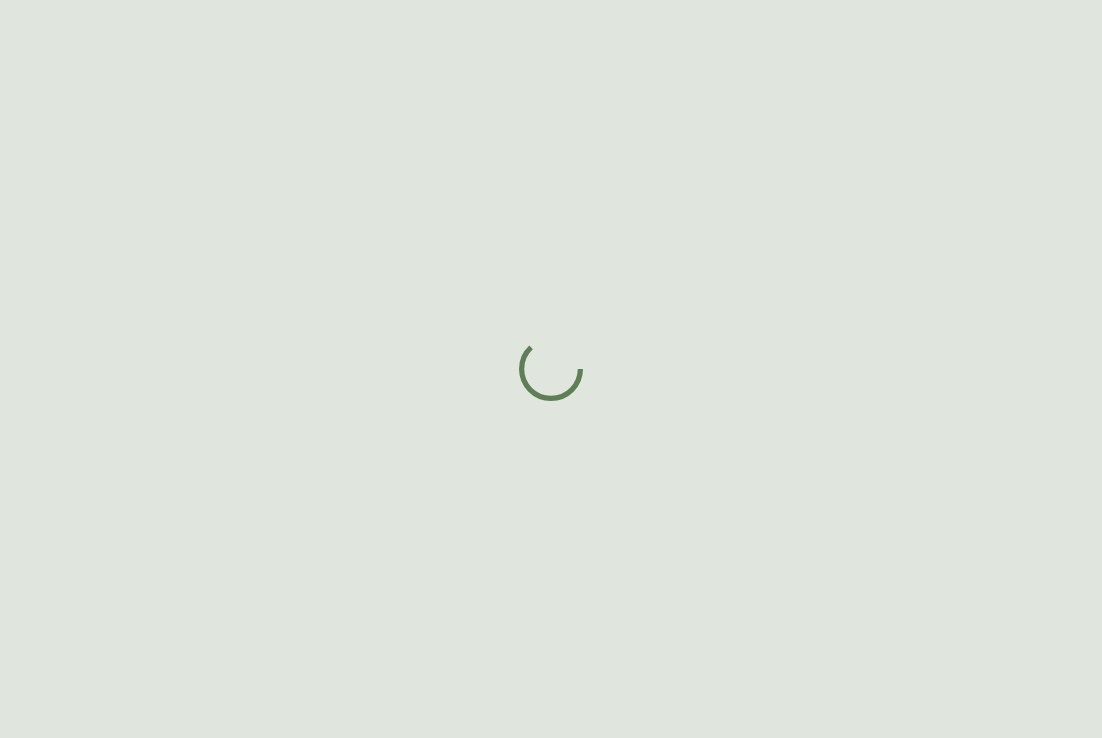 scroll, scrollTop: 0, scrollLeft: 0, axis: both 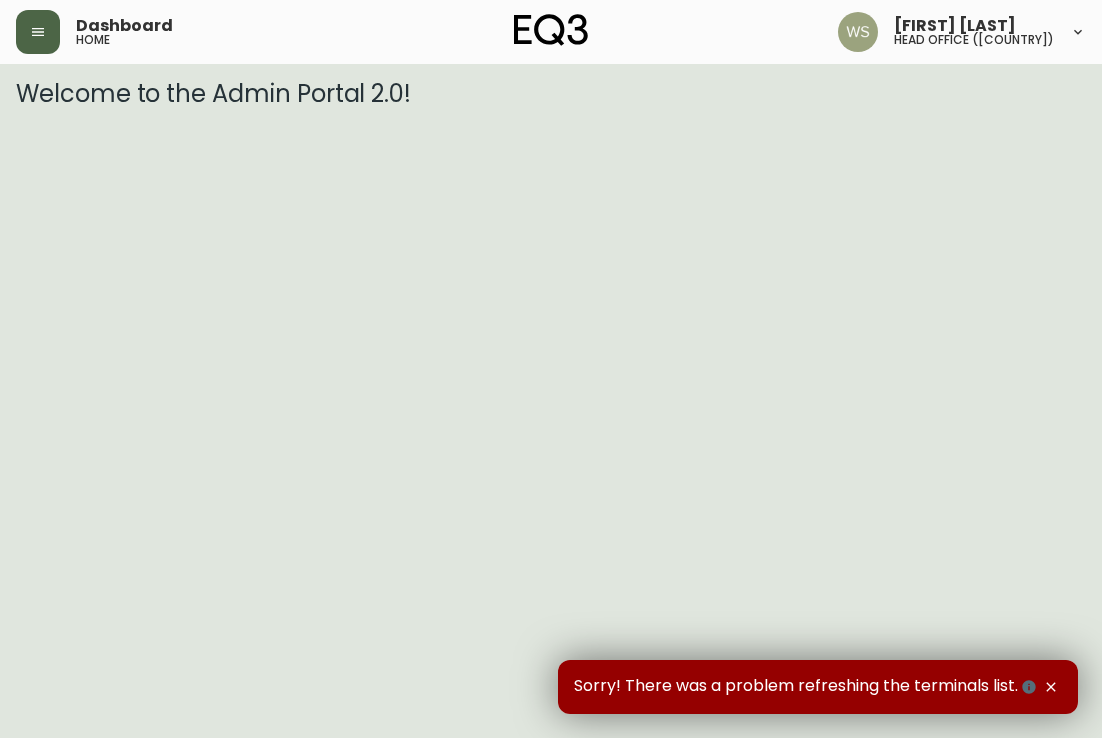 click at bounding box center [38, 32] 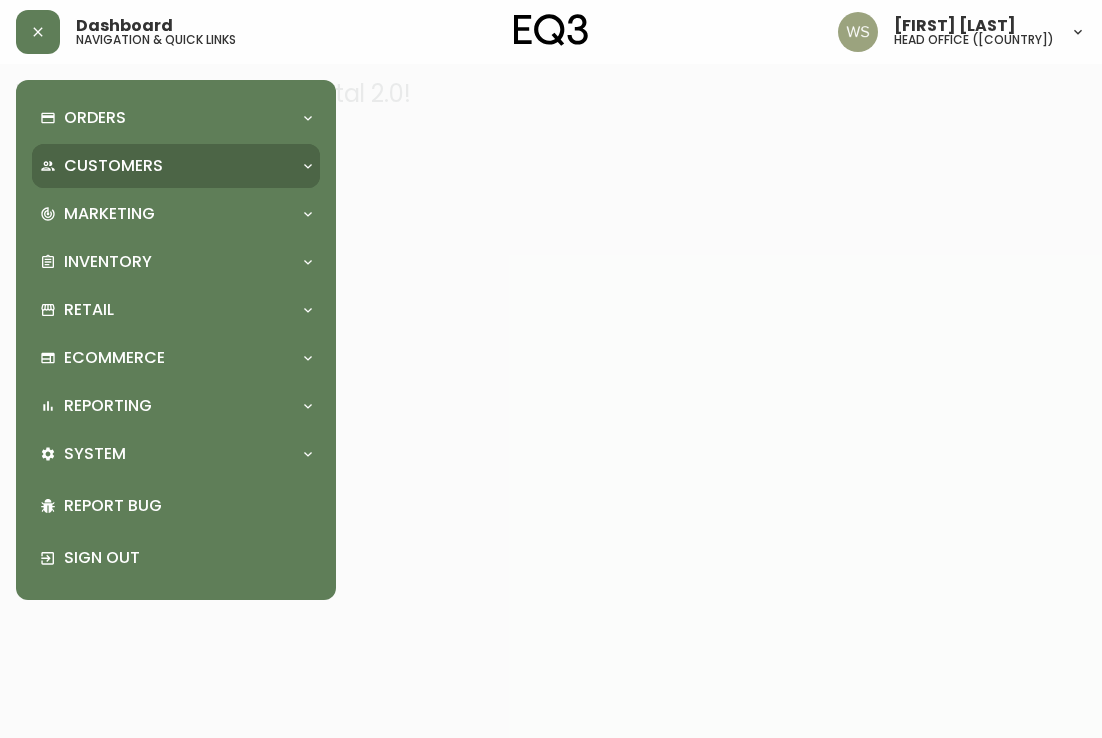 click on "Customers" at bounding box center [113, 166] 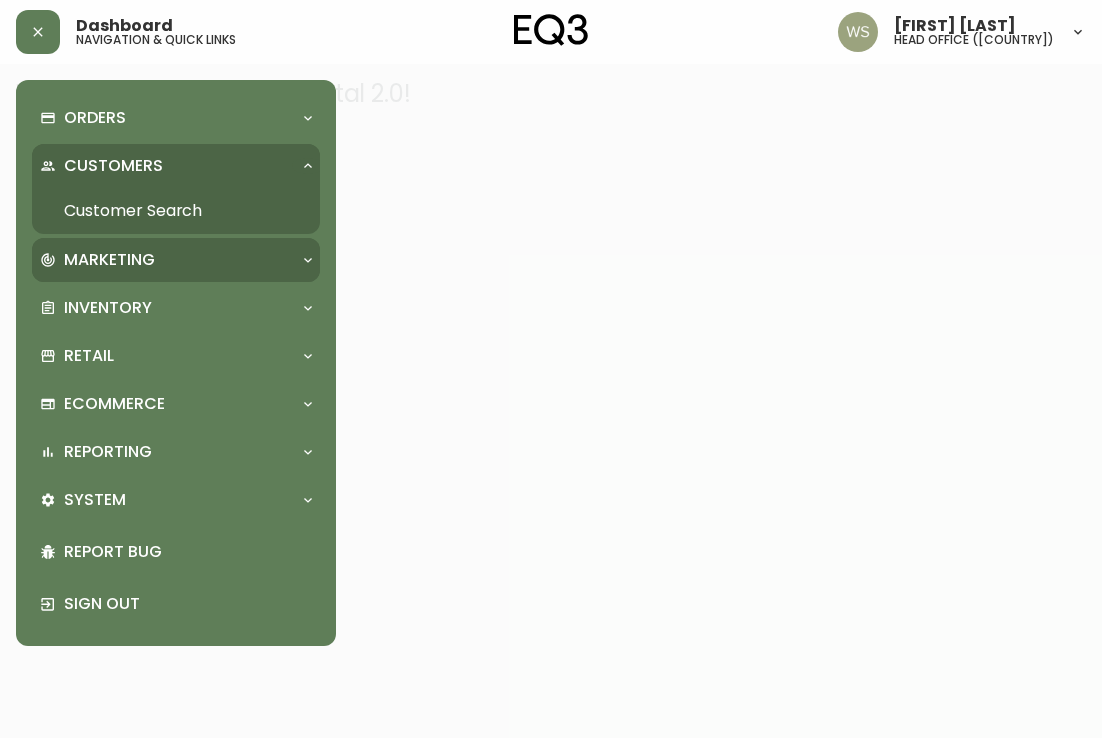 click on "Marketing" at bounding box center (176, 260) 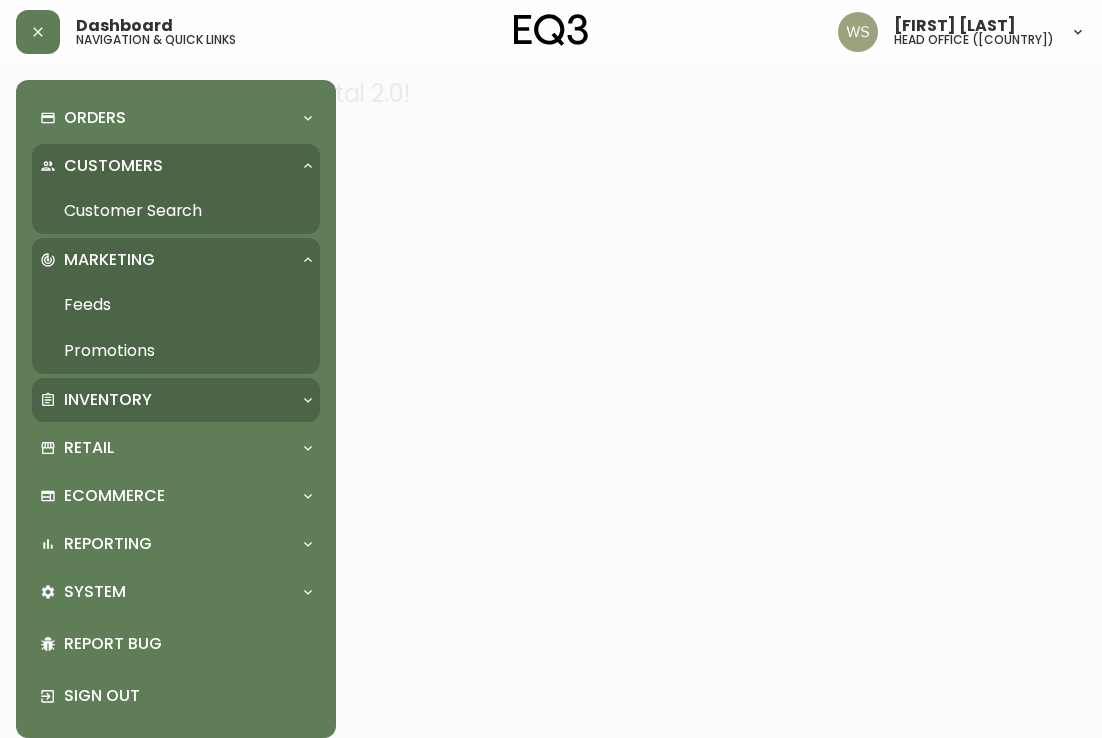click on "Inventory" at bounding box center (108, 400) 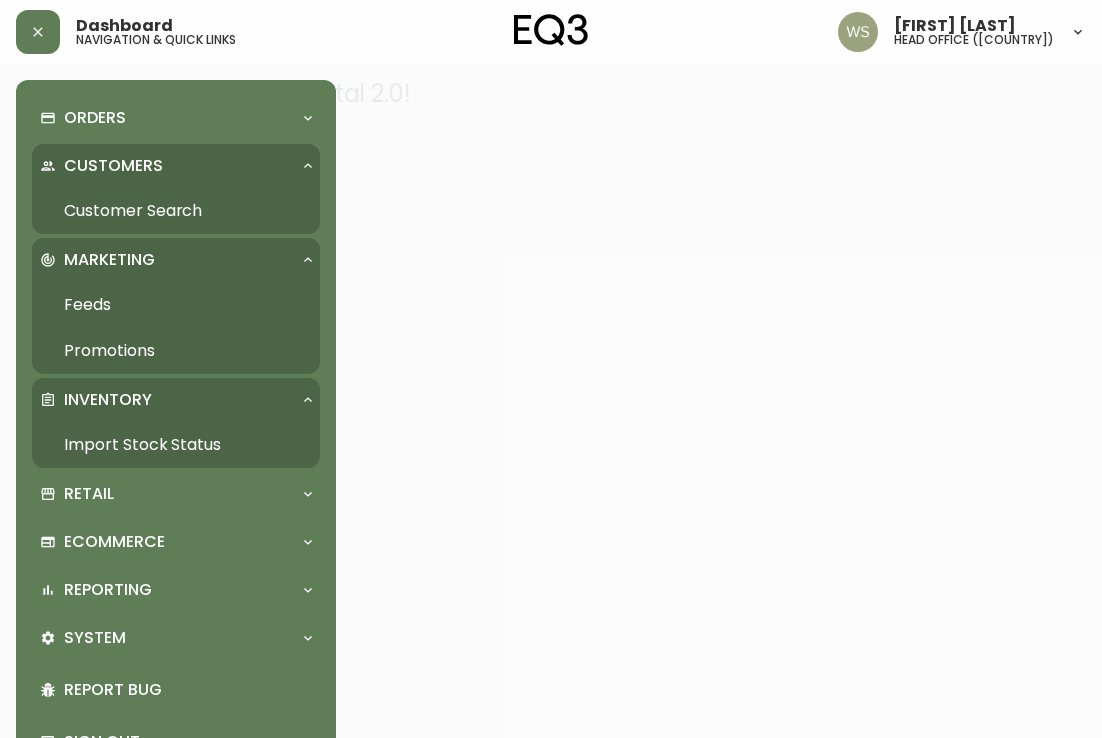 click on "Import Stock Status" at bounding box center [176, 445] 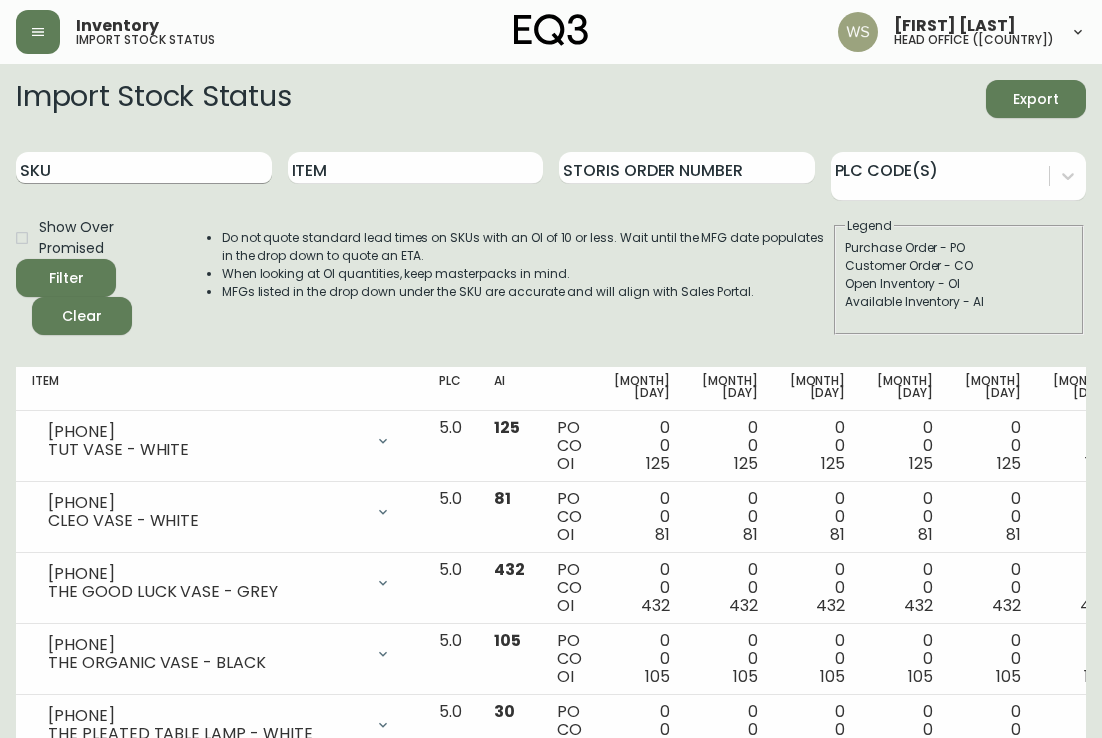 click on "SKU" at bounding box center [144, 168] 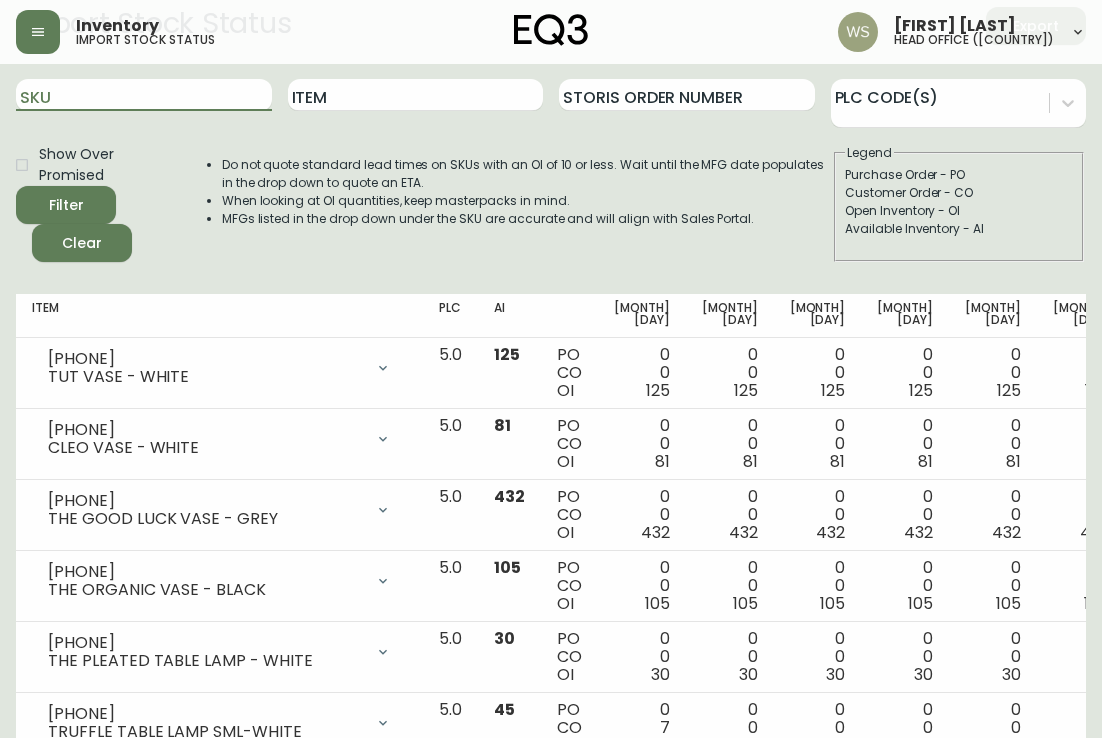 scroll, scrollTop: 0, scrollLeft: 0, axis: both 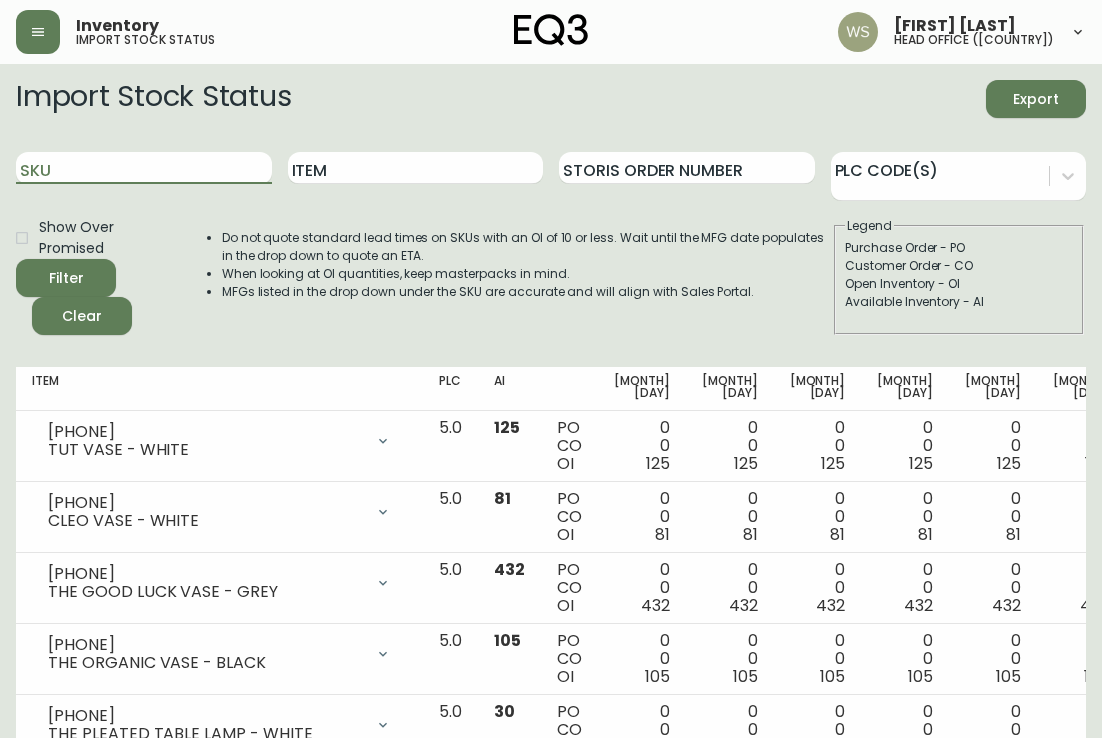 paste on "[PHONE]" 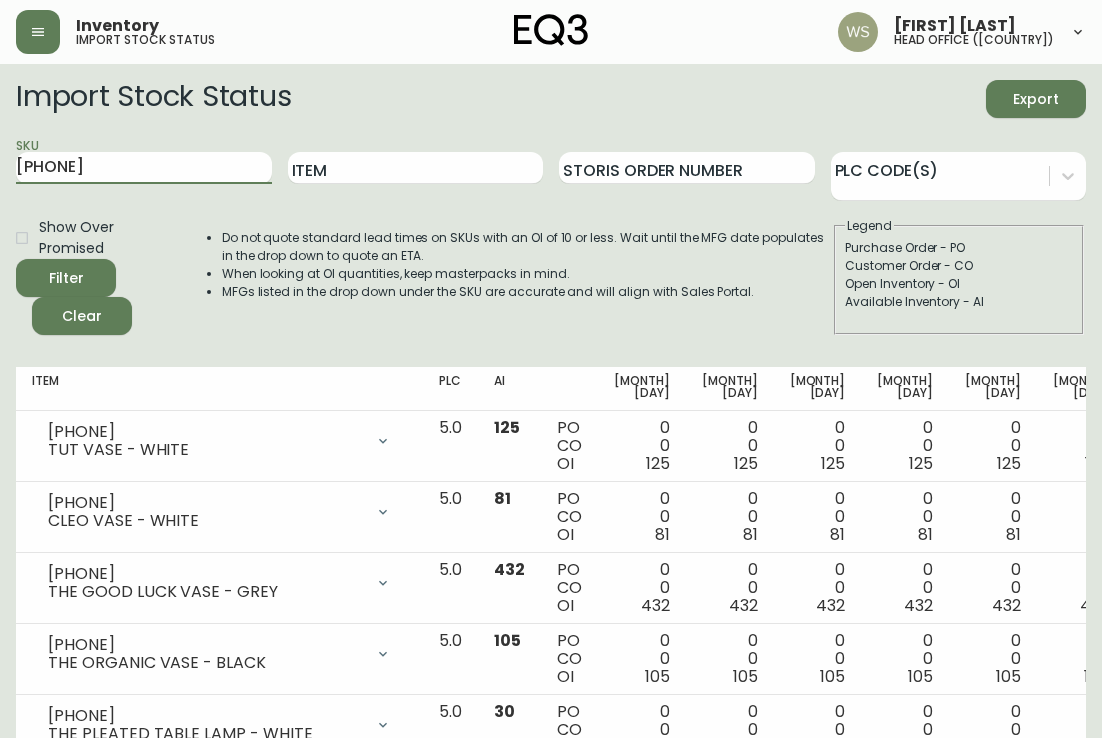 type on "[PHONE]" 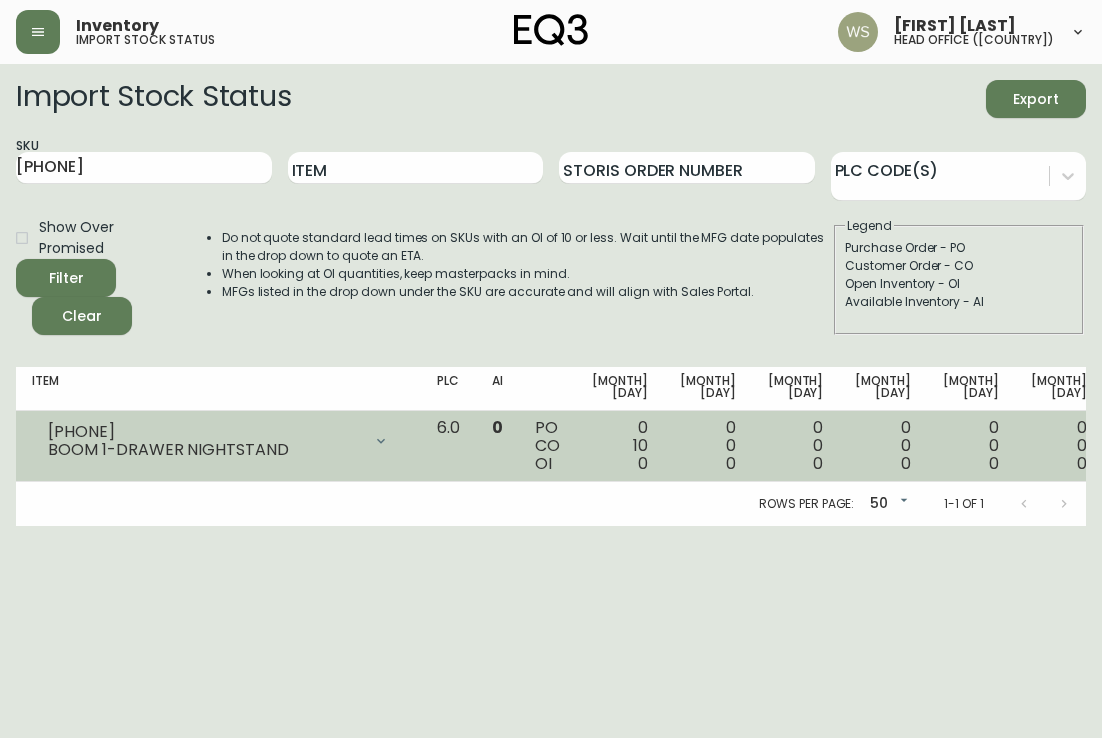 click on "[NUMBER] [NUMBER] [NUMBER]" at bounding box center [620, 446] 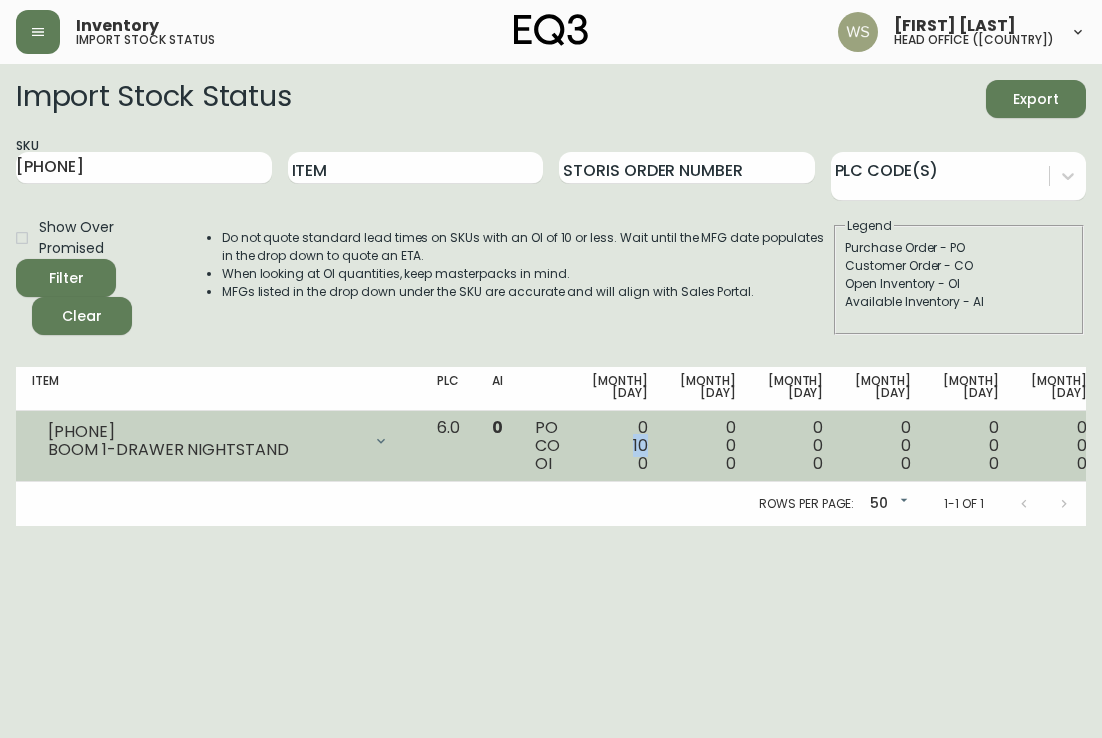 drag, startPoint x: 576, startPoint y: 449, endPoint x: 552, endPoint y: 449, distance: 24 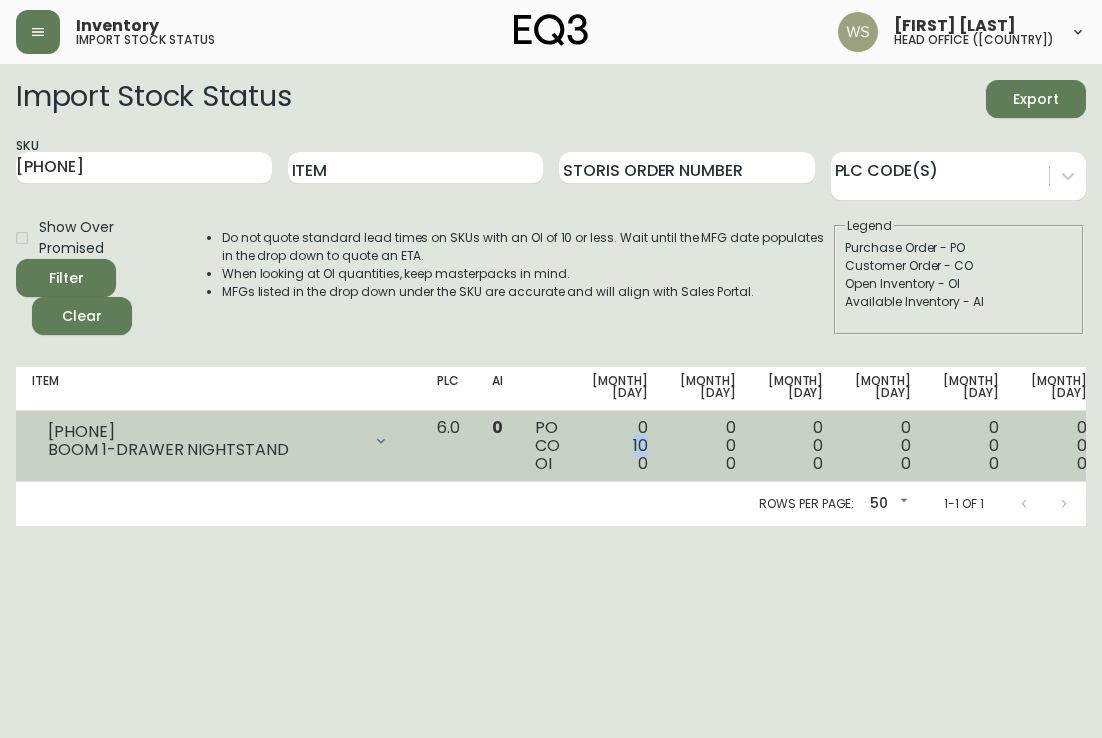 click on "[NUMBER] [NUMBER] [NUMBER]" at bounding box center (620, 446) 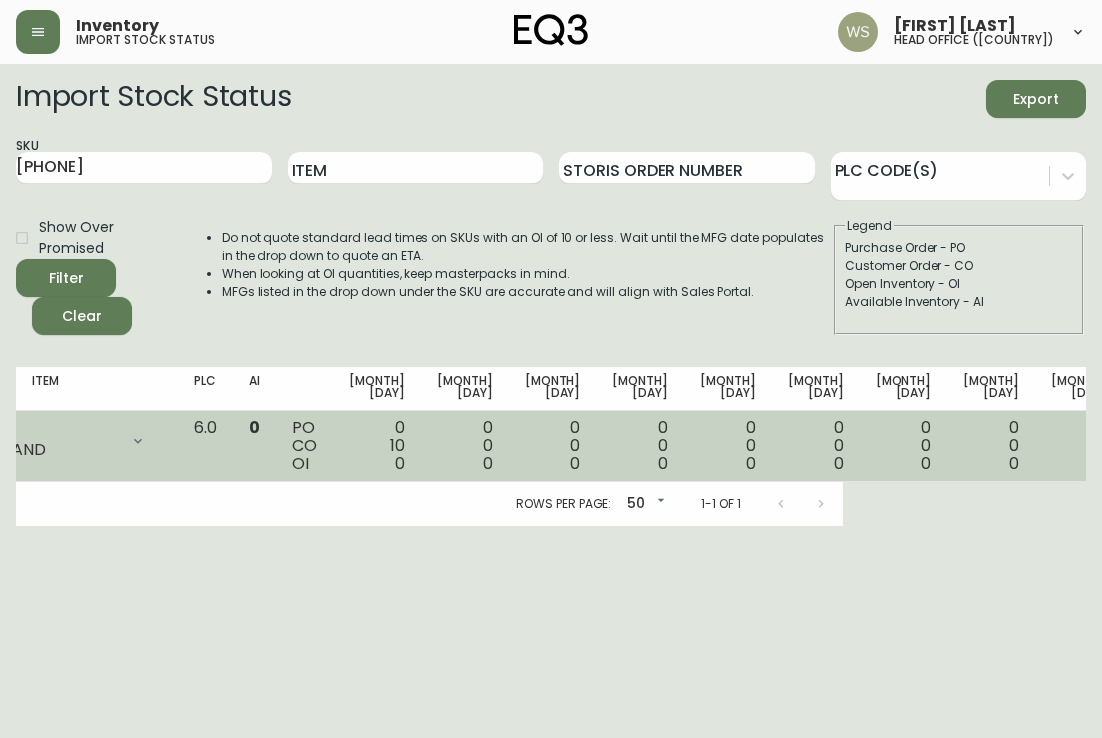 scroll, scrollTop: 0, scrollLeft: 0, axis: both 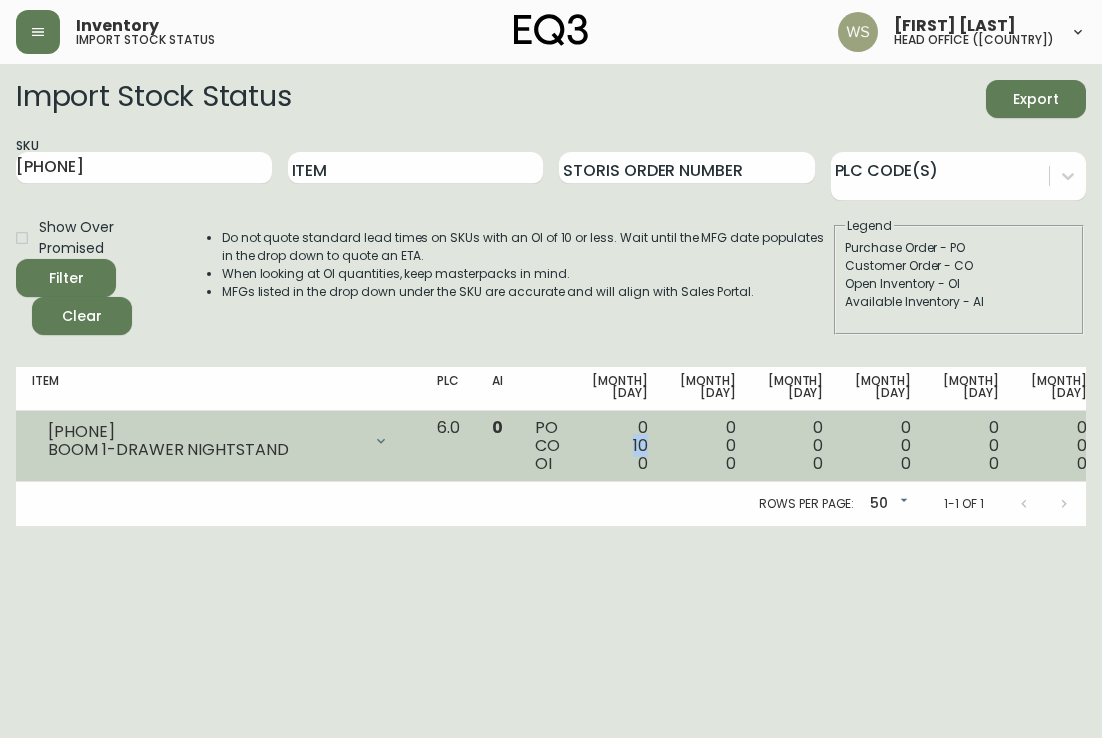 drag, startPoint x: 573, startPoint y: 449, endPoint x: 540, endPoint y: 449, distance: 33 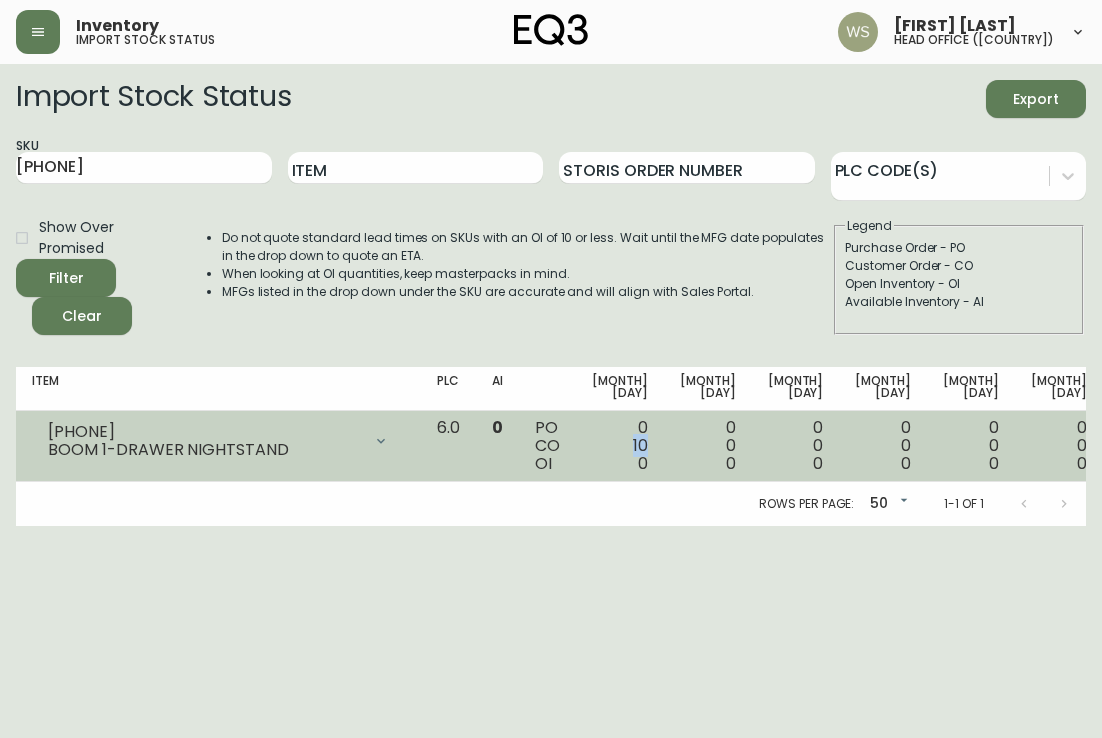 click on "[NUMBER] [NUMBER] [NUMBER]" at bounding box center [620, 446] 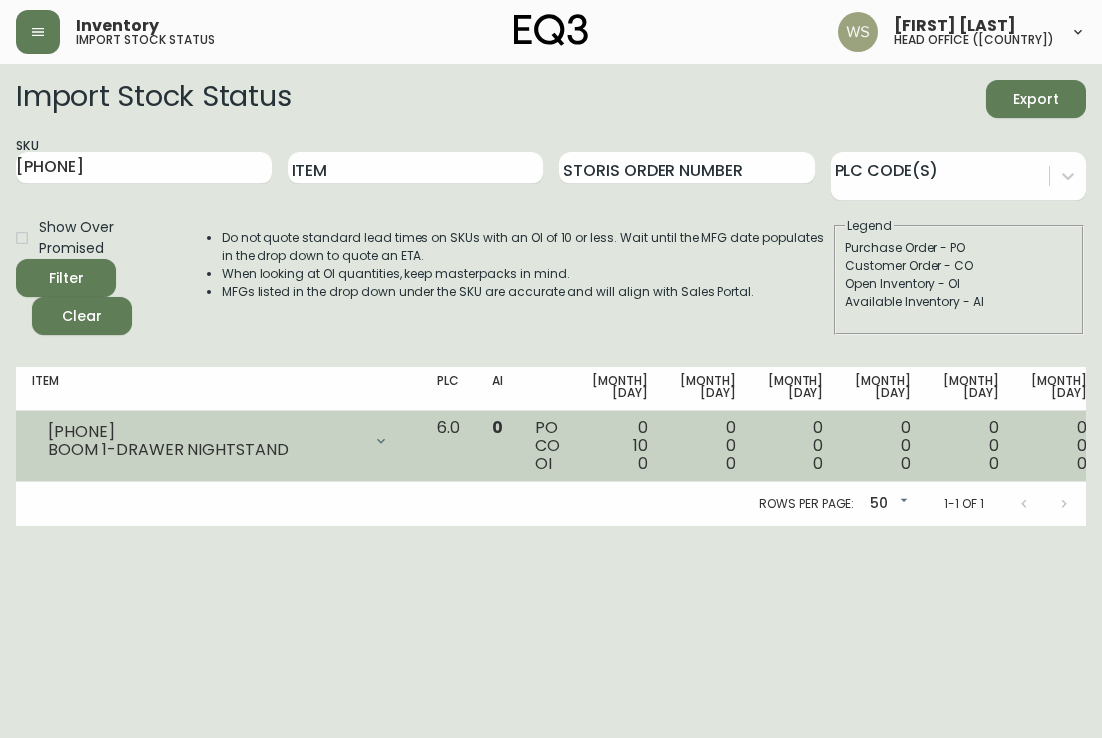 click on "0" at bounding box center (643, 463) 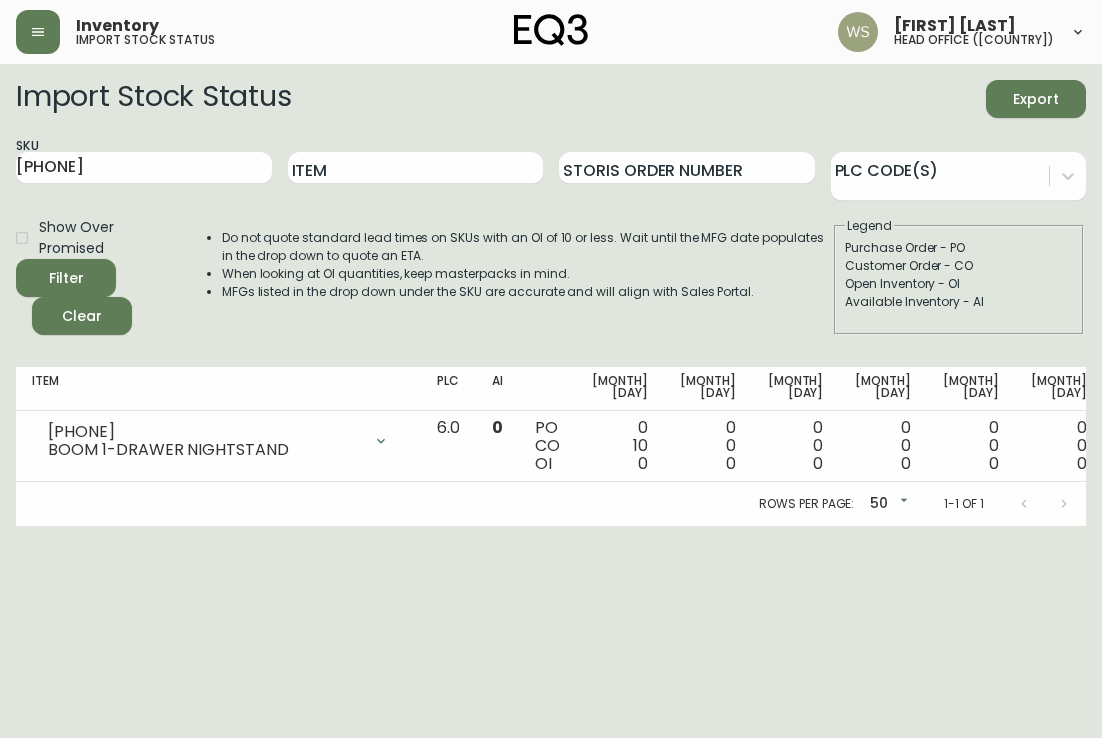 click on "Customer Order - CO" at bounding box center [959, 266] 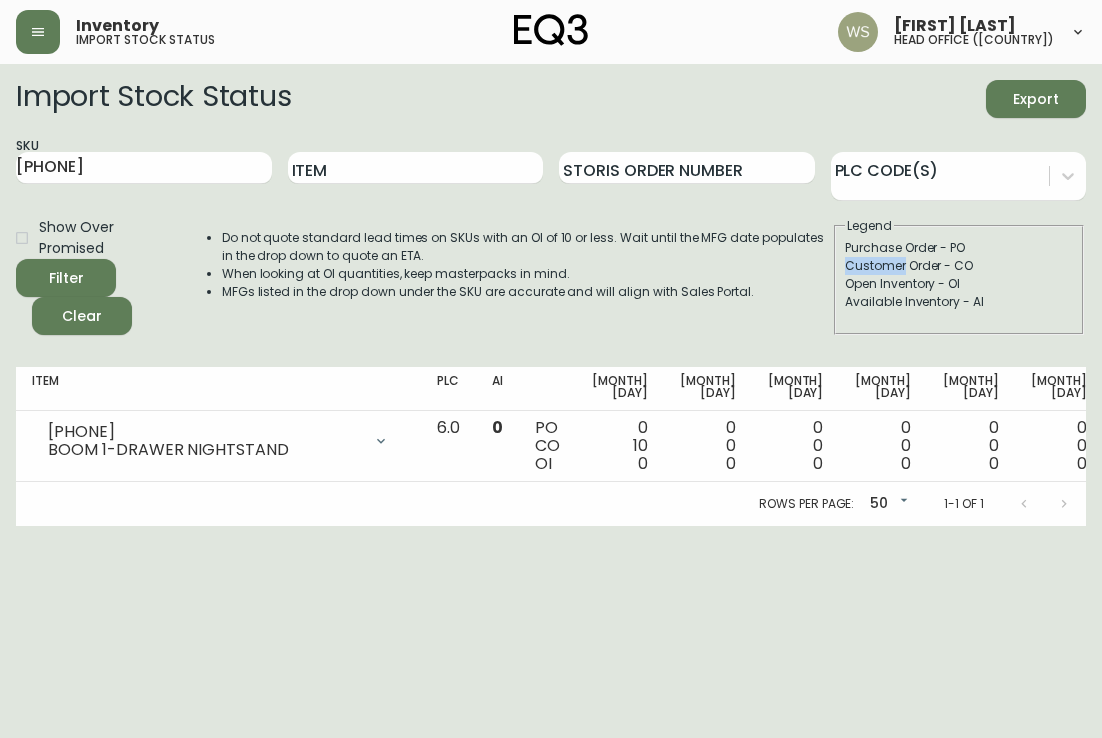 click on "Customer Order - CO" at bounding box center [959, 266] 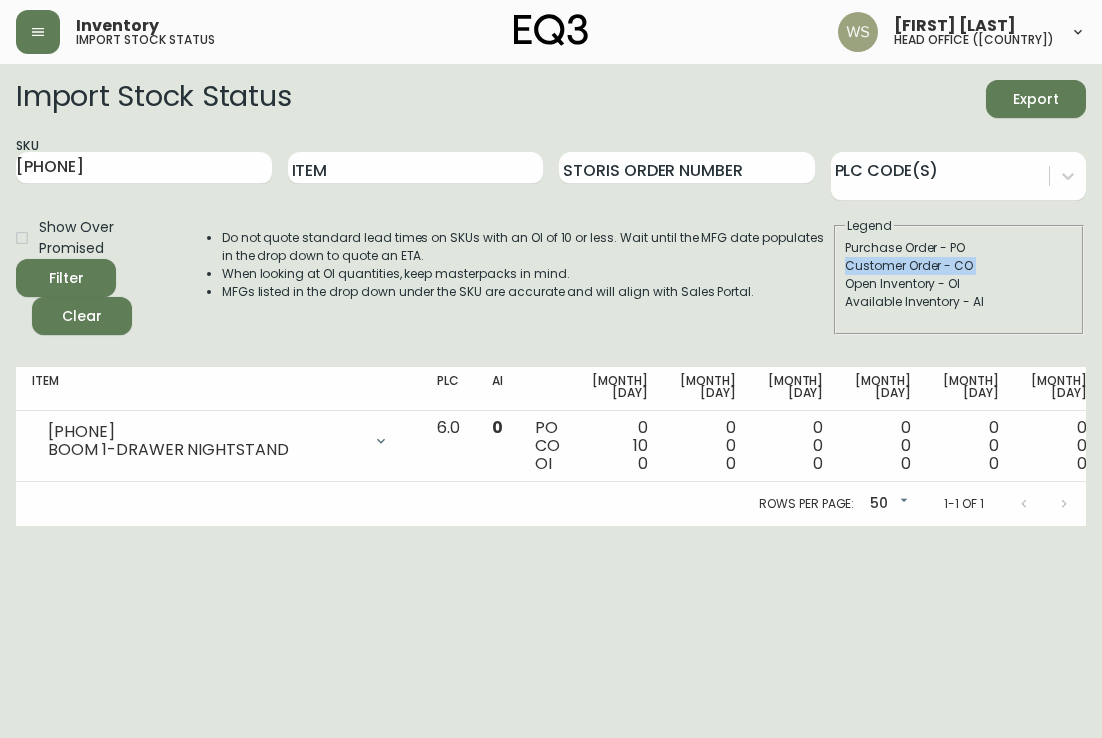 click on "Customer Order - CO" at bounding box center (959, 266) 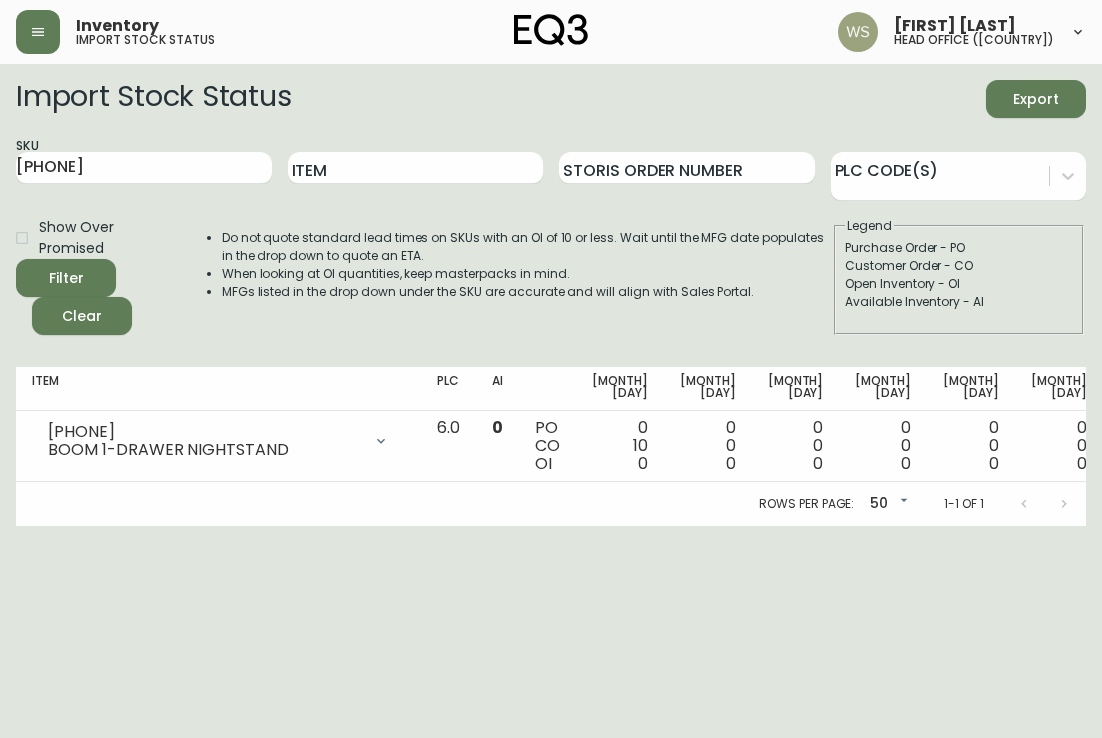 click on "Inventory import stock status [FIRST] [LAST] head office ([COUNTRY])   Import Stock Status Export SKU [PHONE] Item Storis Order Number PLC Code(s) Show Over Promised Filter Clear Do not quote standard lead times on SKUs with an OI of [NUMBER] or less. Wait until the MFG date populates in the drop down to quote an ETA. When looking at OI quantities, keep masterpacks in mind. MFGs listed in the drop down under the SKU are accurate and will align with Sales Portal. Legend Purchase Order - PO Customer Order - CO Open Inventory - OI Available Inventory - AI Item PLC AI [MONTH] [DAY] [MONTH] [DAY] [MONTH] [DAY] [MONTH] [DAY] [MONTH] [DAY] [MONTH] [DAY] [MONTH] [DAY] [MONTH] [DAY] [MONTH] [DAY] [MONTH] [DAY] [MONTH] [DAY] [MONTH] [DAY] [MONTH] [DAY] [MONTH] [DAY] Future [PHONE] BOOM 1-DRAWER NIGHTSTAND Opening Balance [NUMBER] ([MONTH] [DAY], [YEAR] ) Customer Order ([NUMBER]) [NUMBER] ([MONTH] [DAY], [YEAR] ) Customer Order ([NUMBER]) [NUMBER] ([MONTH] [DAY], [YEAR] ) Customer Order ([NUMBER]) [NUMBER] ([MONTH] [DAY], [YEAR] ) Customer Order ([NUMBER]) [NUMBER] ([MONTH] [DAY], [YEAR] ) Customer Order ([NUMBER]) [NUMBER] ([MONTH] [DAY], [YEAR] ) Available Inventory [NUMBER] ([MONTH] [DAY], [YEAR] ) [NUMBER].[NUMBER] [NUMBER] [NUMBER] [NUMBER]" at bounding box center (551, 263) 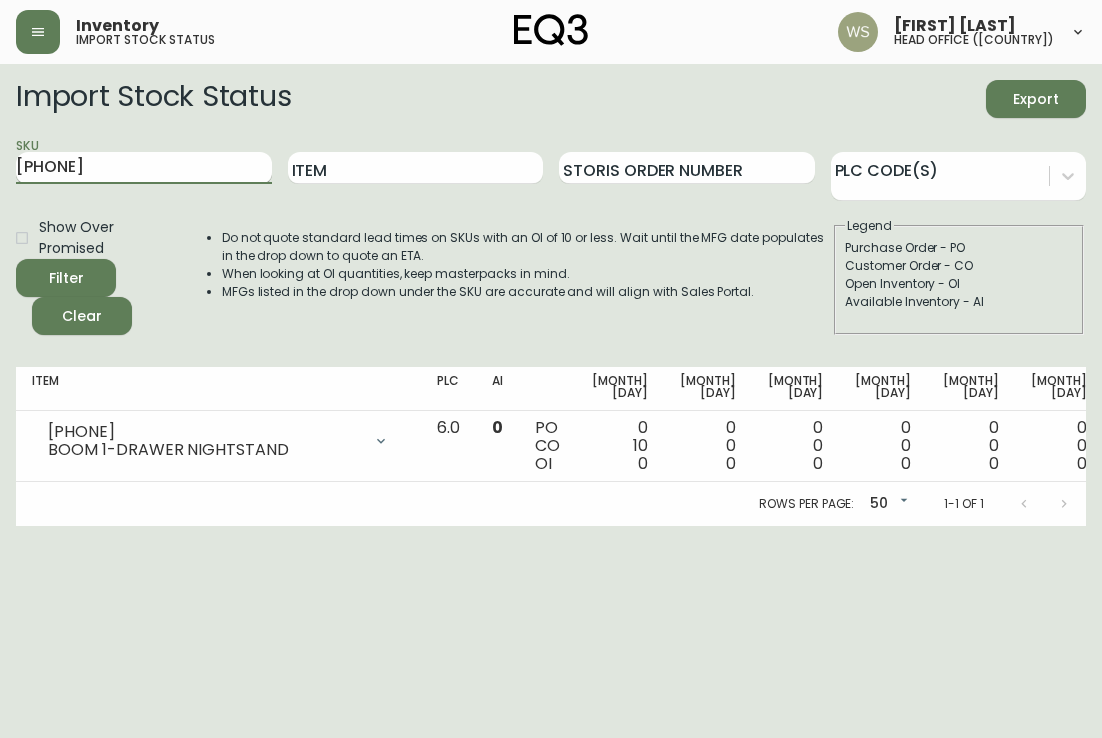 click on "[PHONE]" at bounding box center [144, 168] 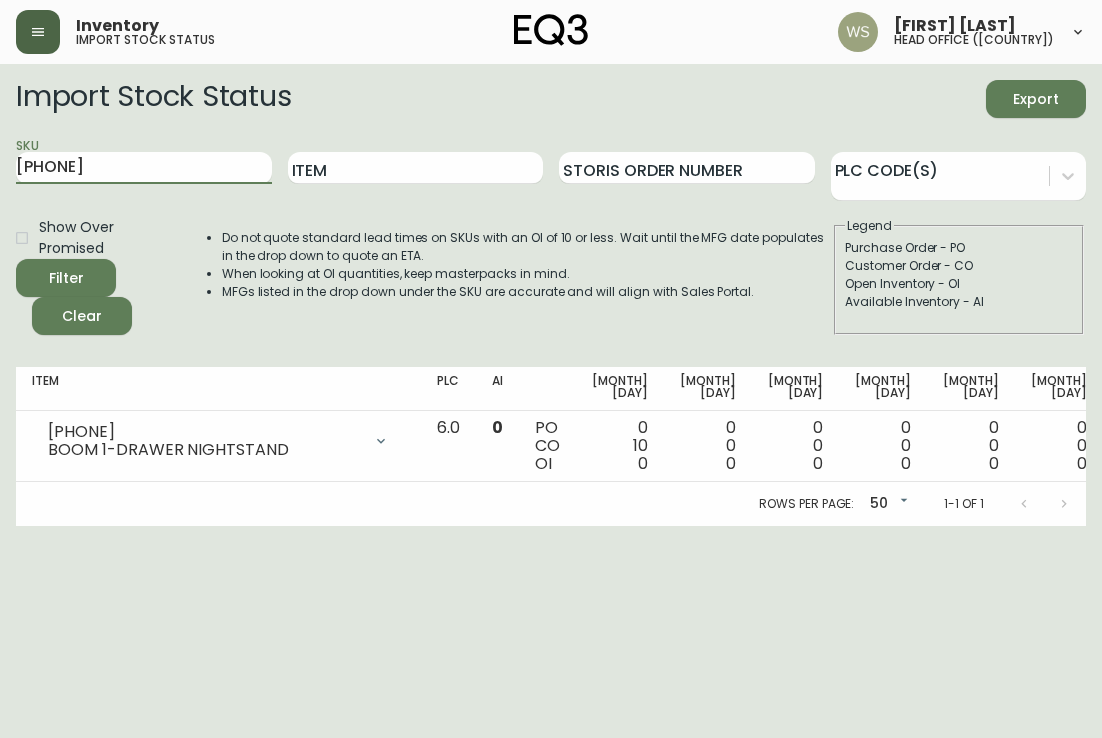 click 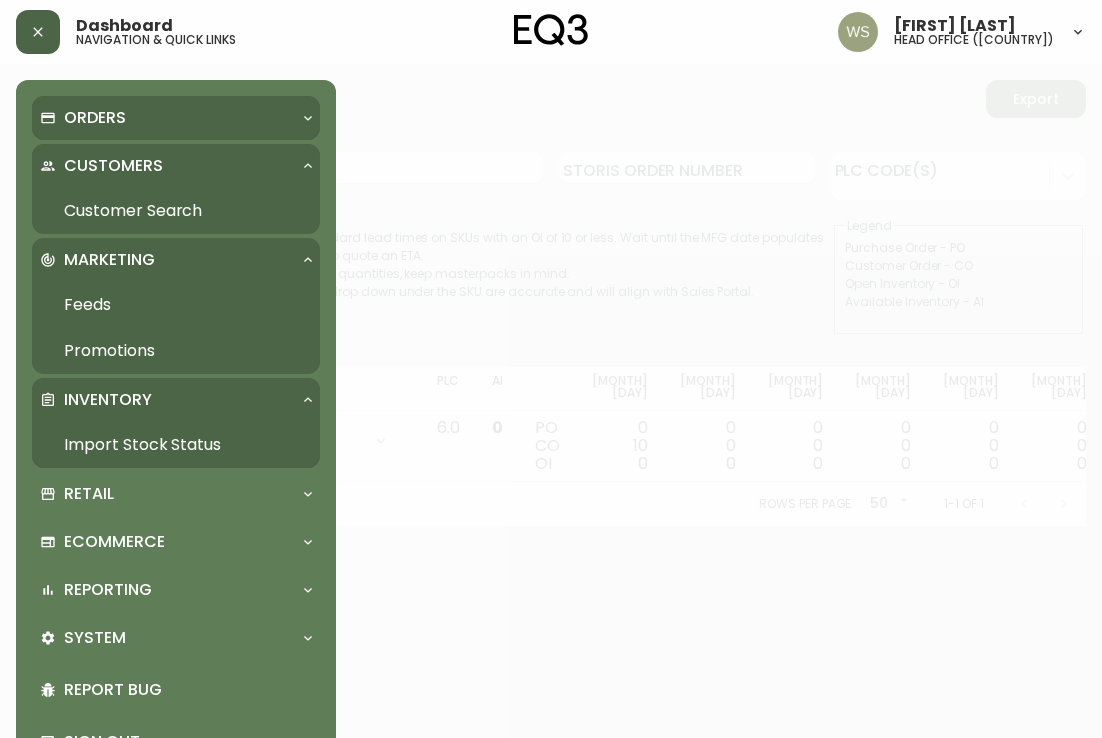 click on "Orders" at bounding box center [176, 118] 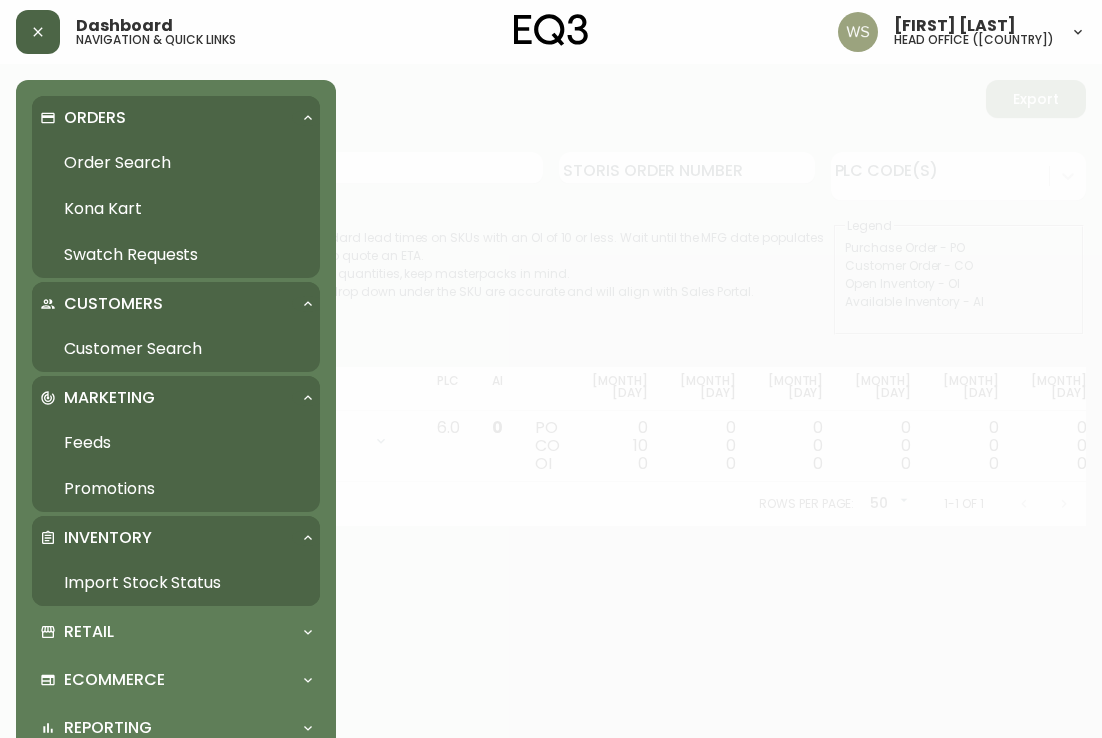 click on "Order Search" at bounding box center [176, 163] 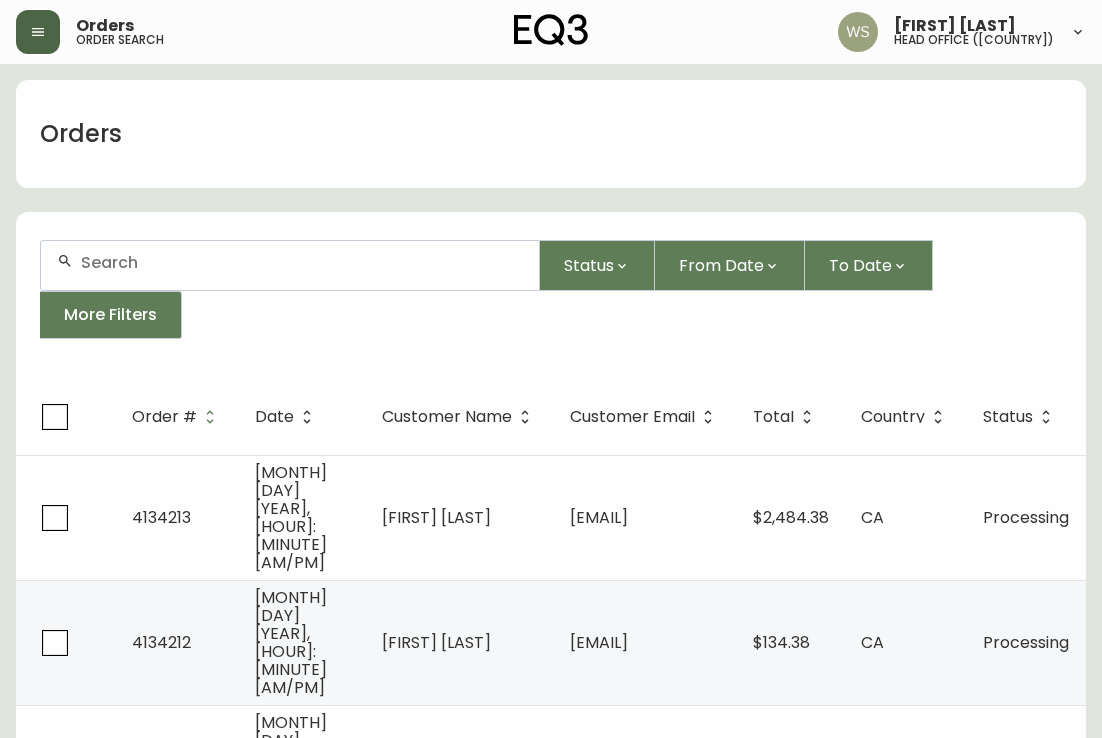 click at bounding box center (290, 265) 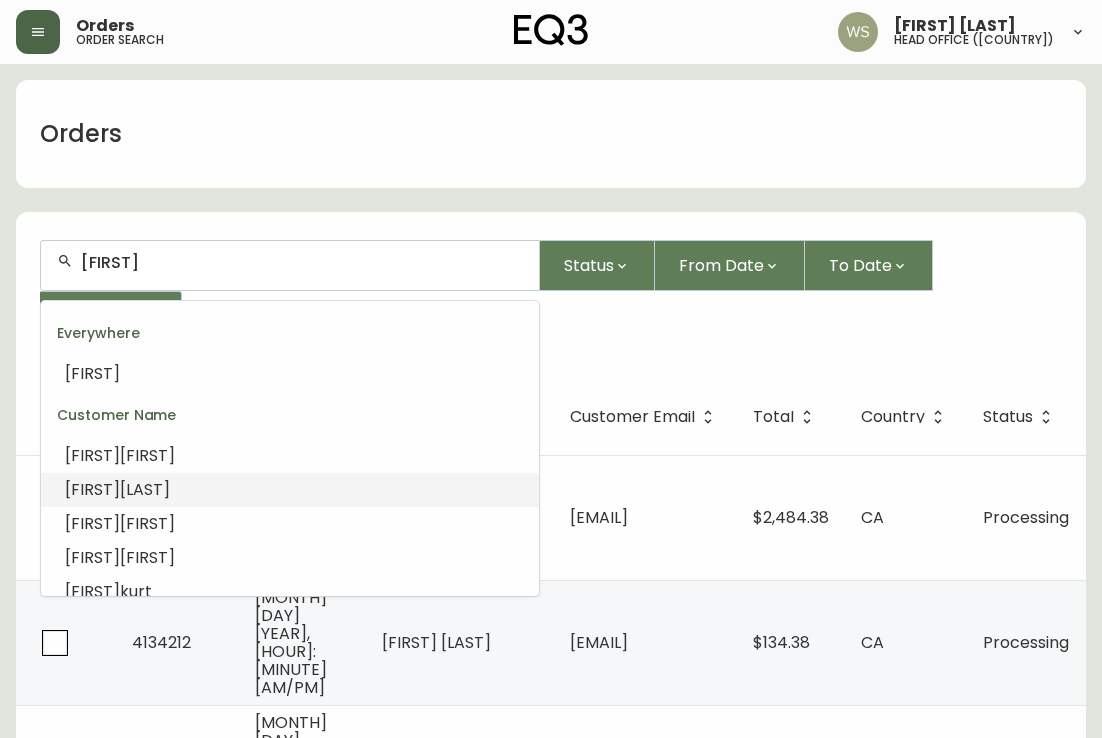 click on "[LAST]" at bounding box center (145, 489) 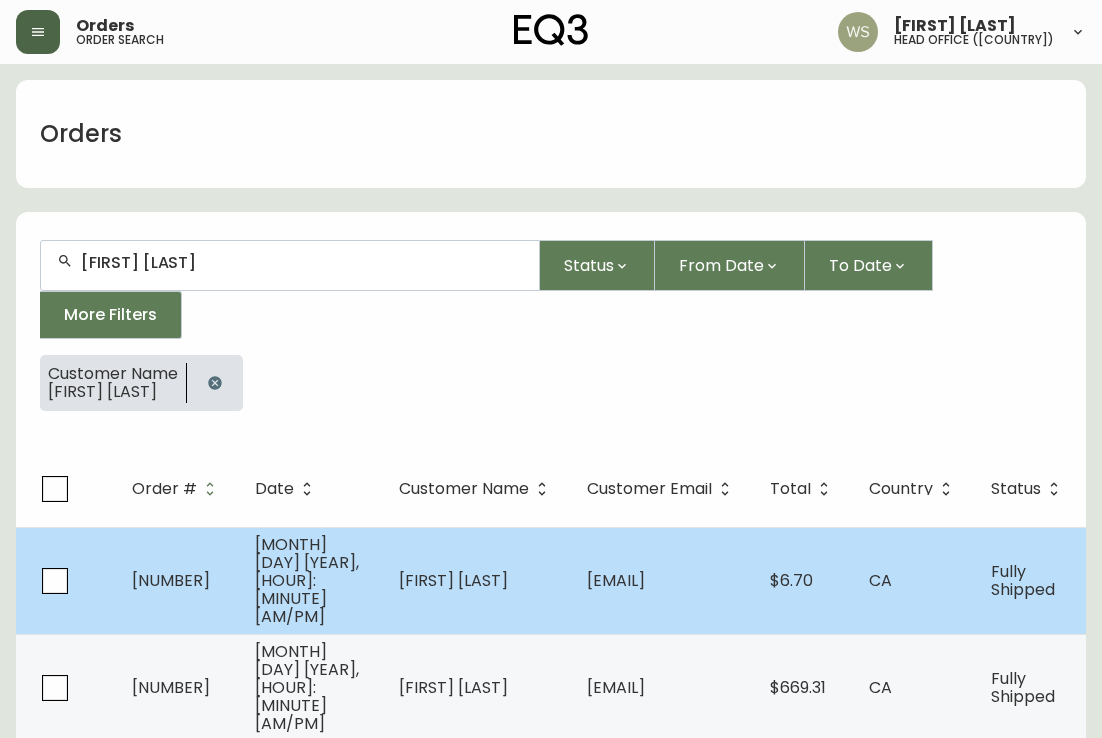 click on "[EMAIL]" at bounding box center (662, 580) 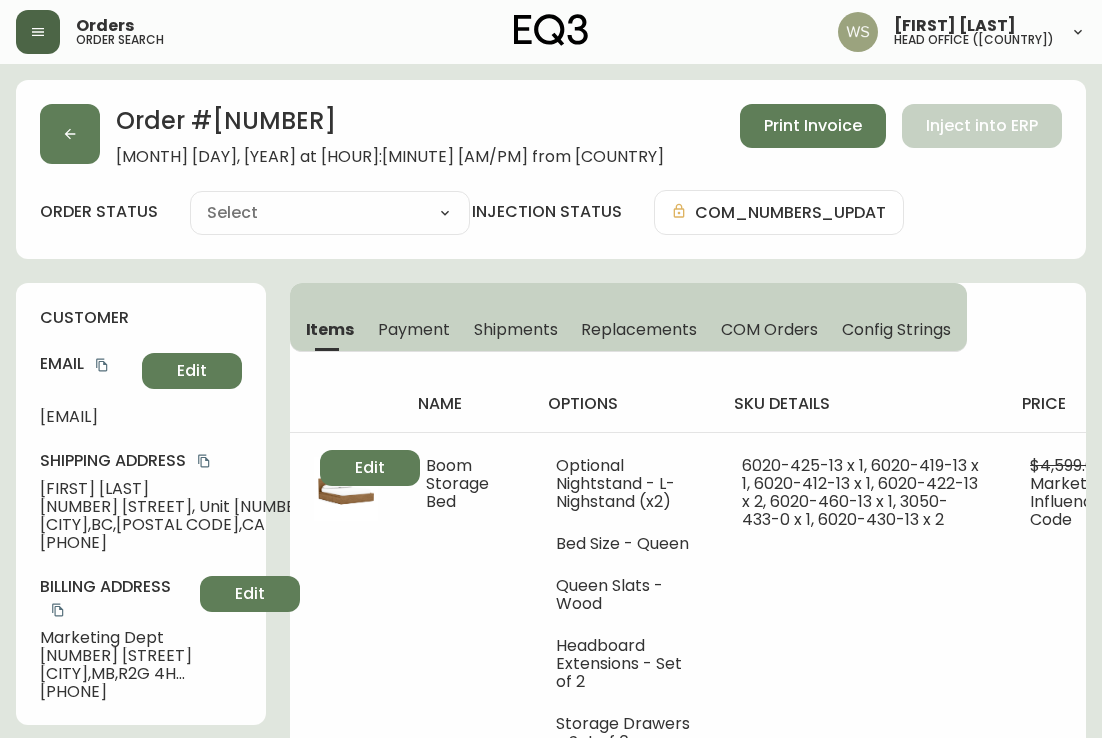 type on "Fully Shipped" 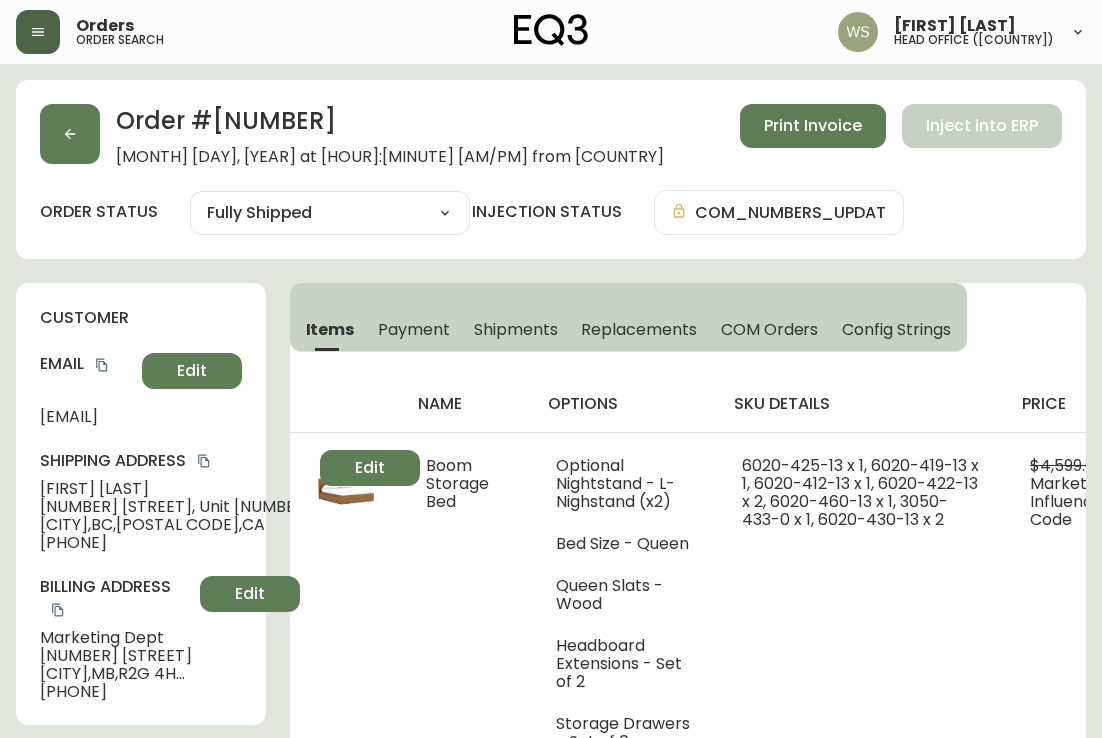 select on "FULLY_SHIPPED" 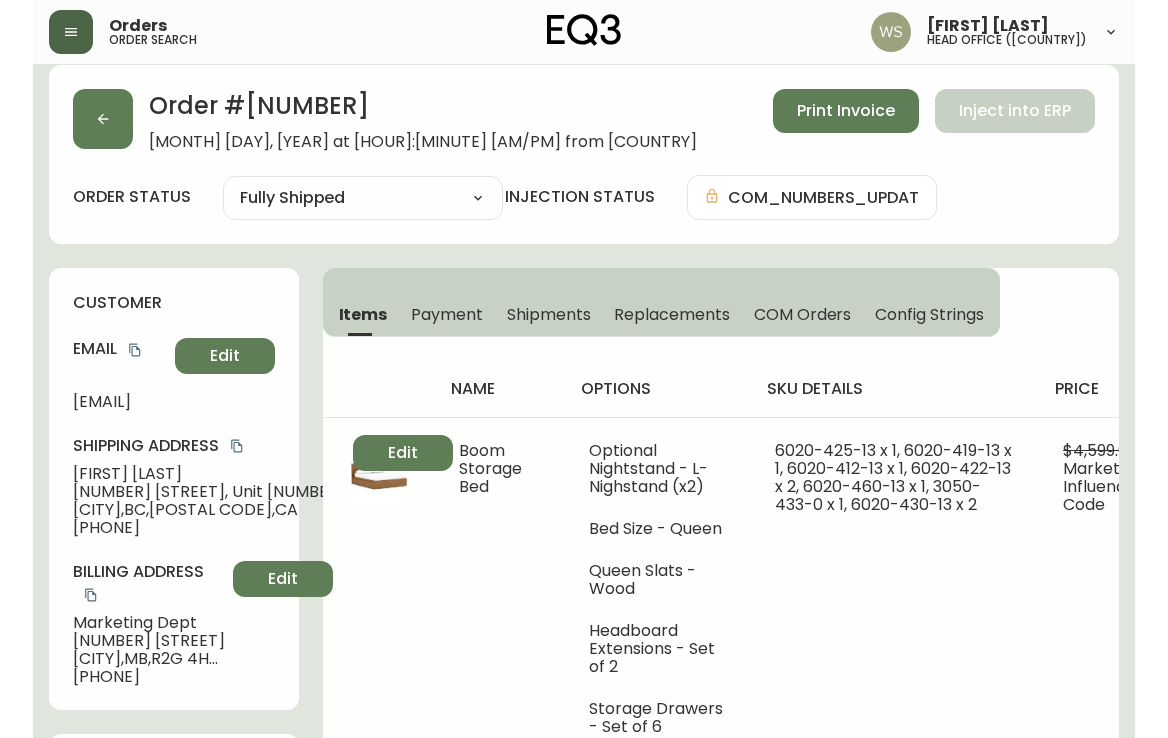 scroll, scrollTop: 0, scrollLeft: 0, axis: both 